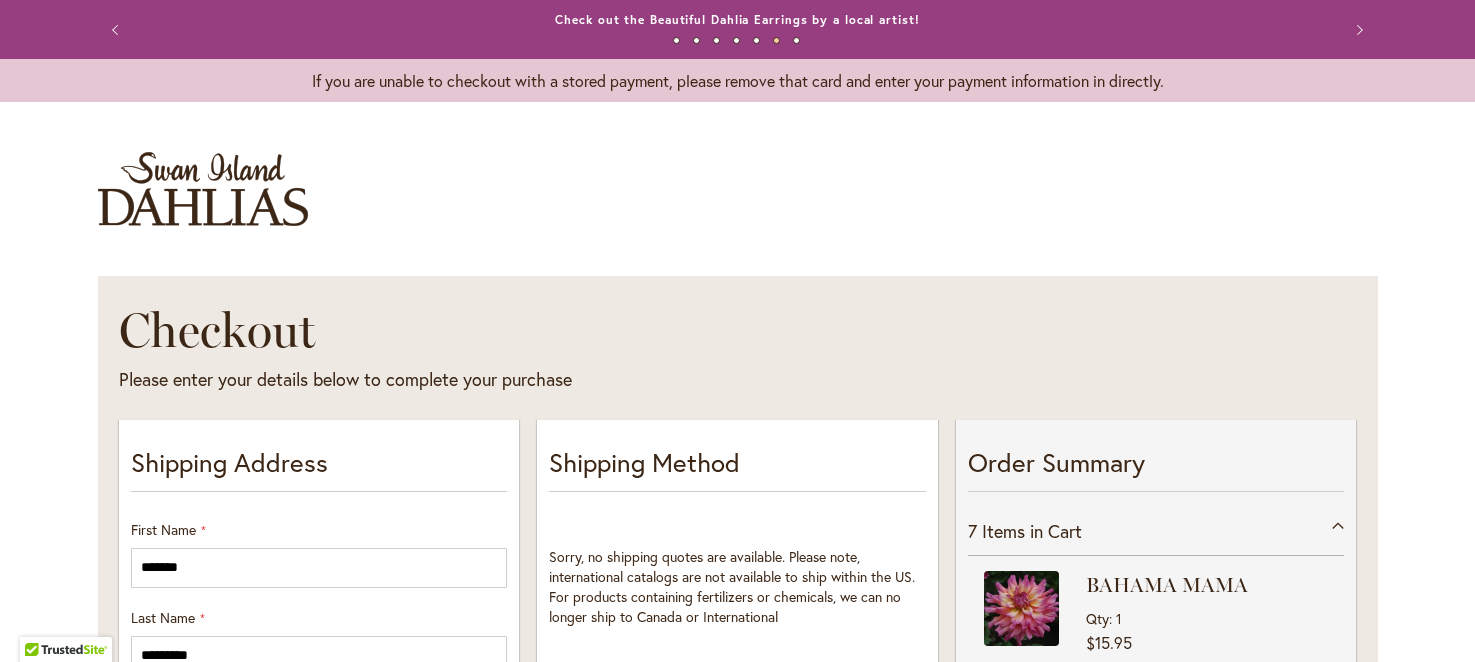 select on "**" 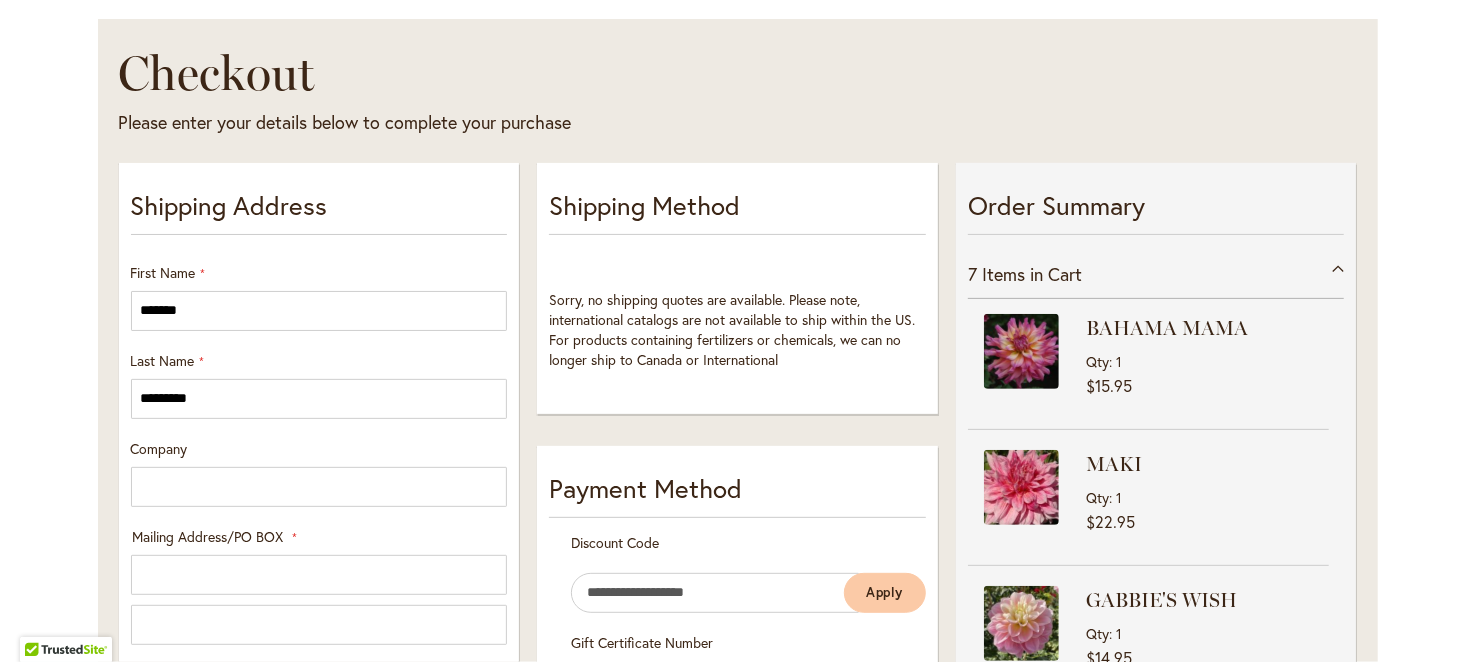 scroll, scrollTop: 162, scrollLeft: 0, axis: vertical 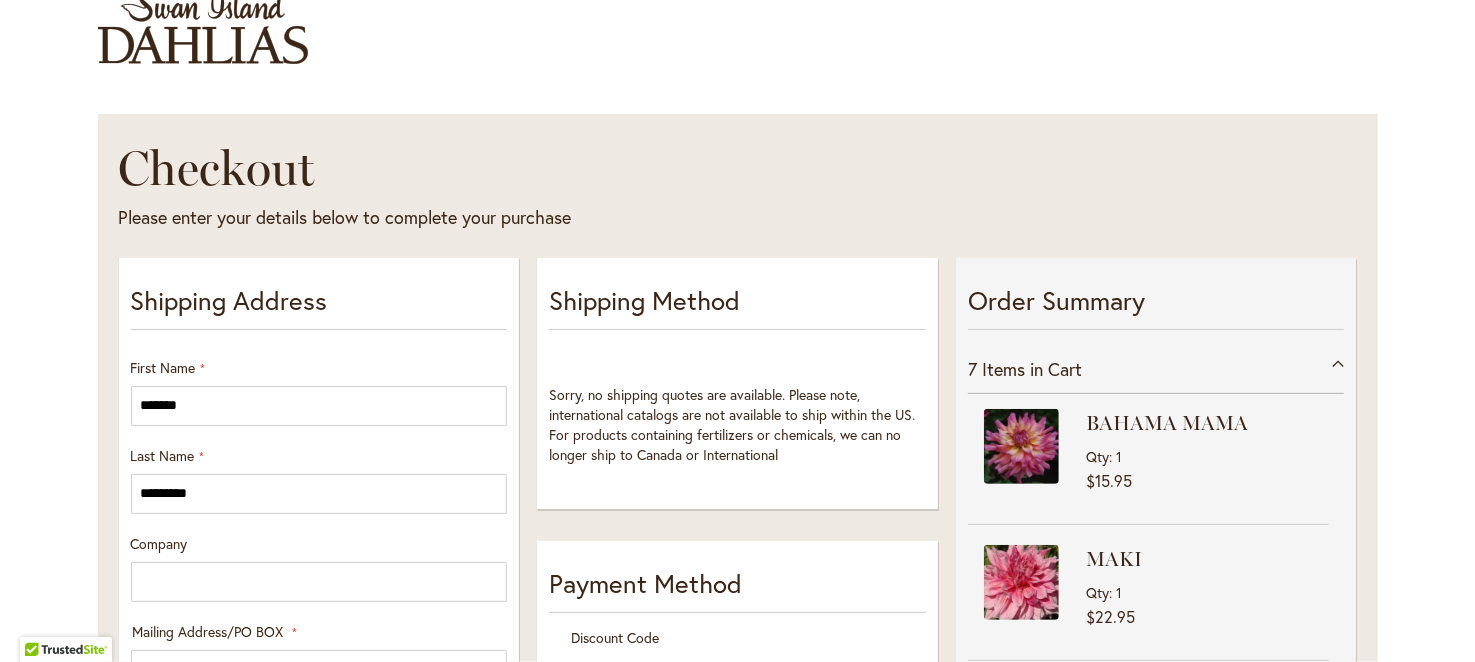 click at bounding box center [203, 27] 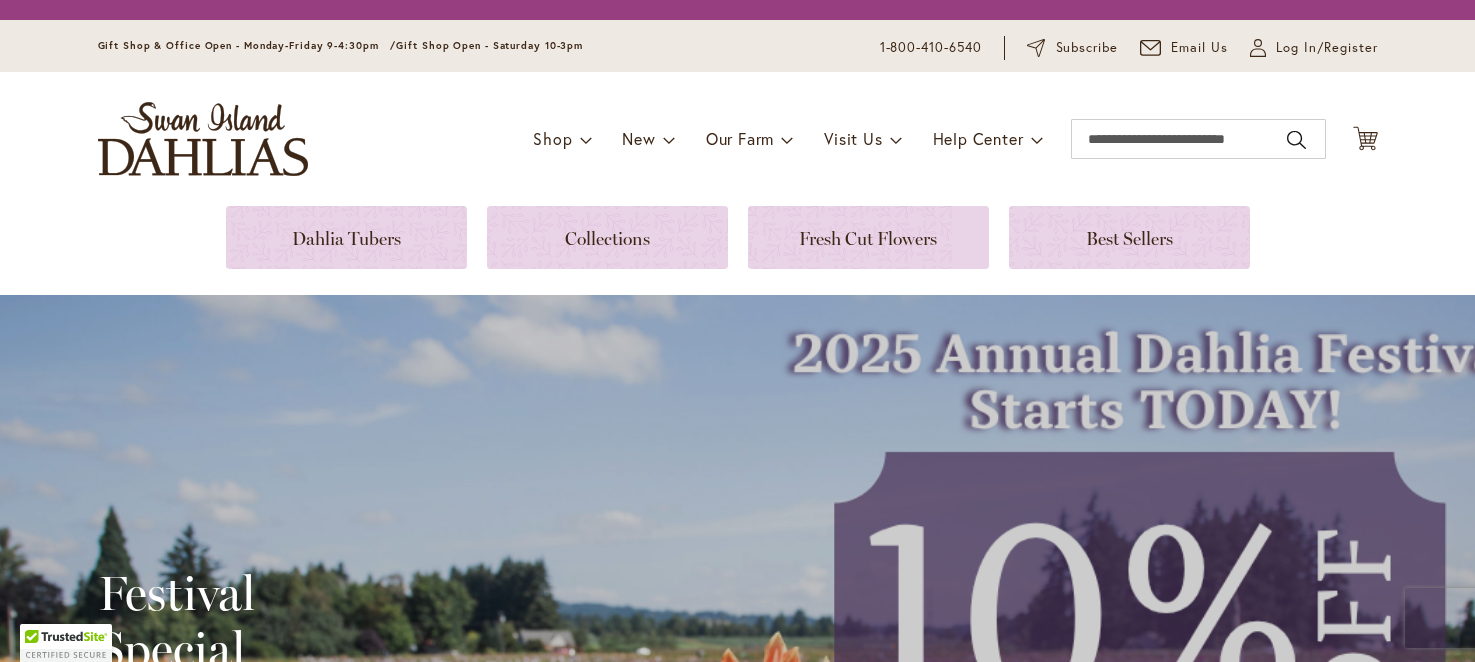 scroll, scrollTop: 0, scrollLeft: 0, axis: both 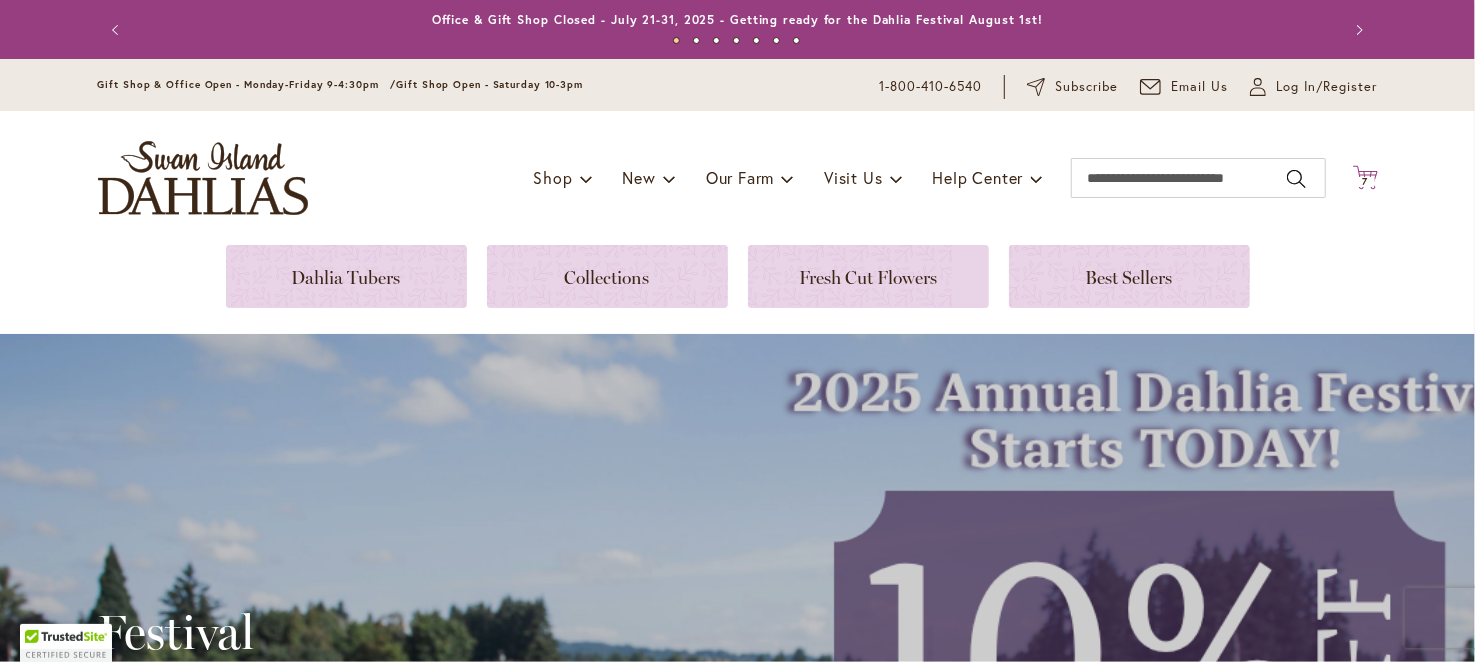type on "**********" 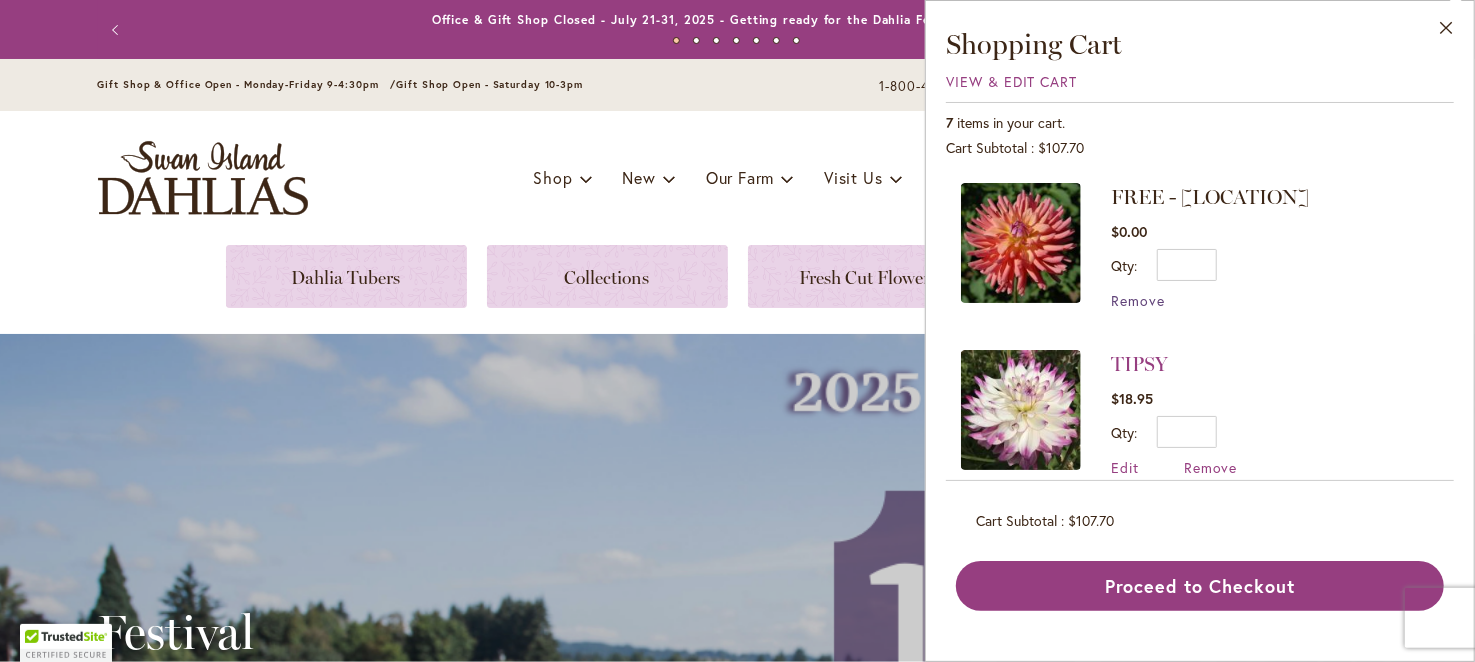click on "Remove" at bounding box center (1138, 300) 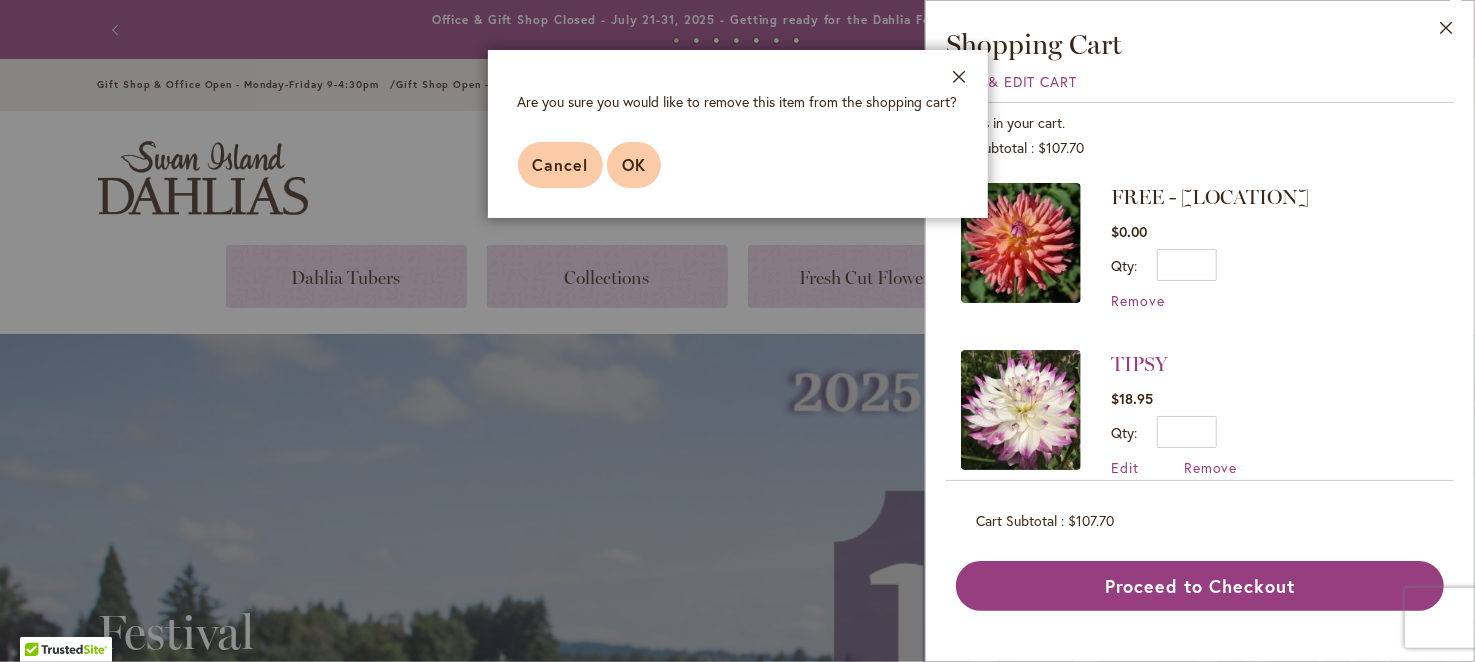 click on "OK" at bounding box center [634, 164] 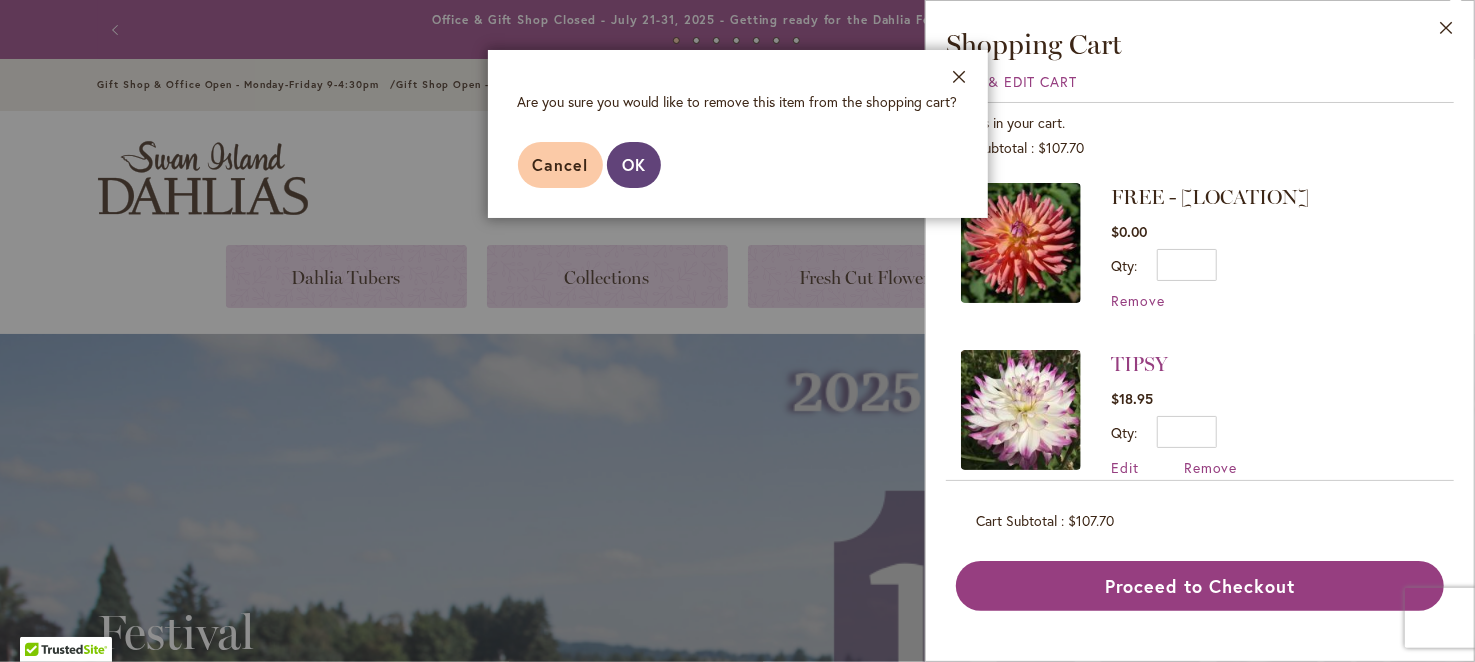 click on "New" at bounding box center [638, 177] 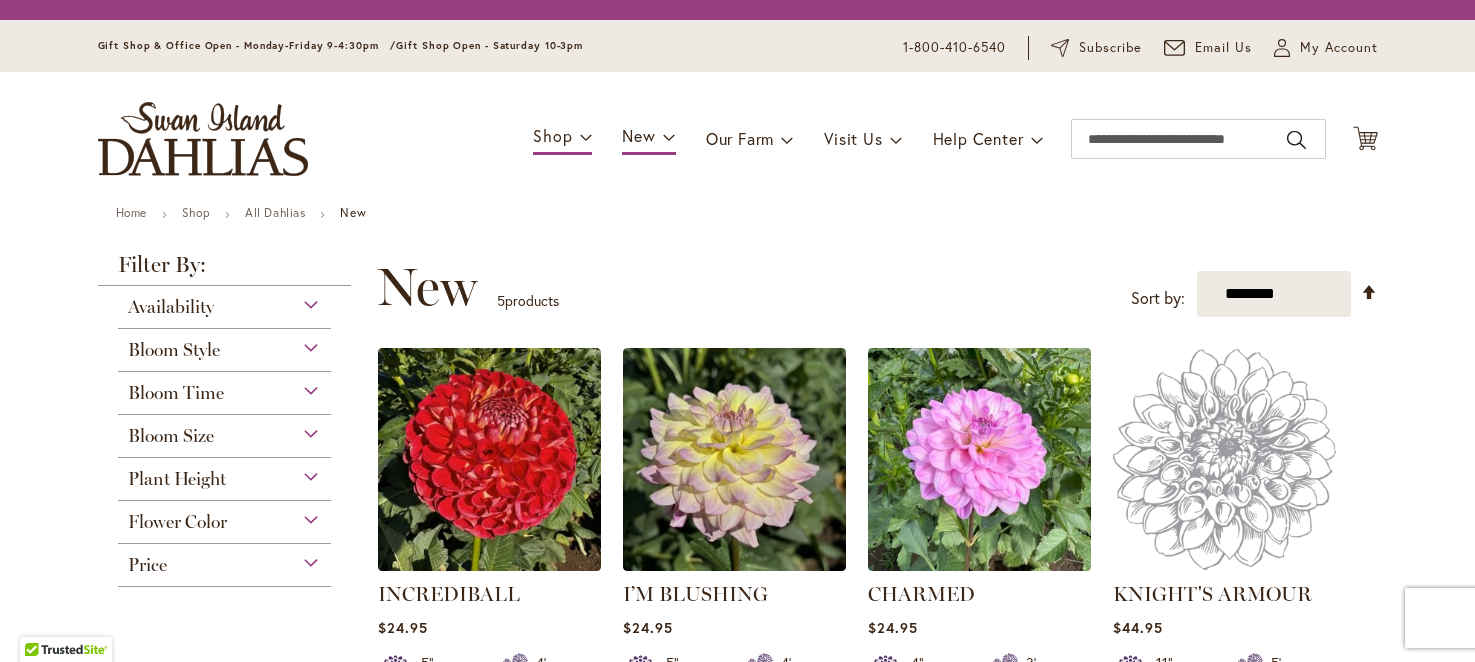 scroll, scrollTop: 0, scrollLeft: 0, axis: both 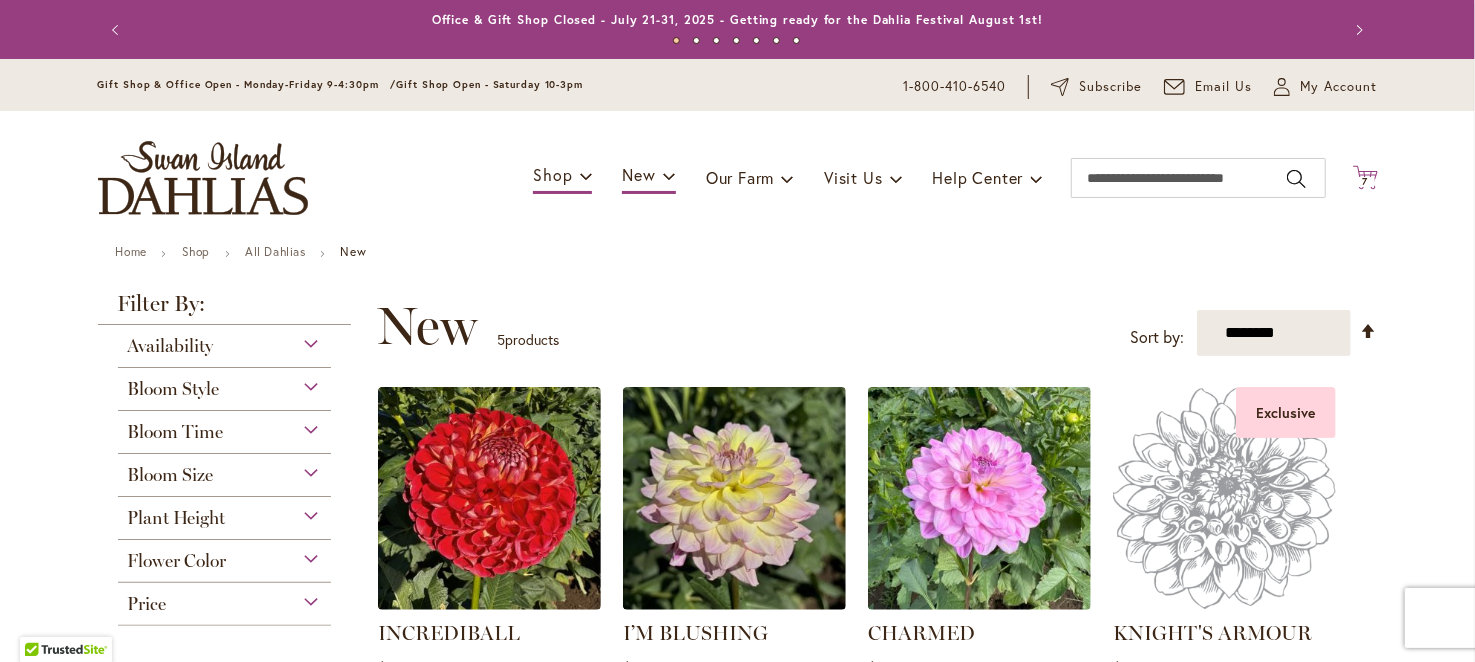 type on "**********" 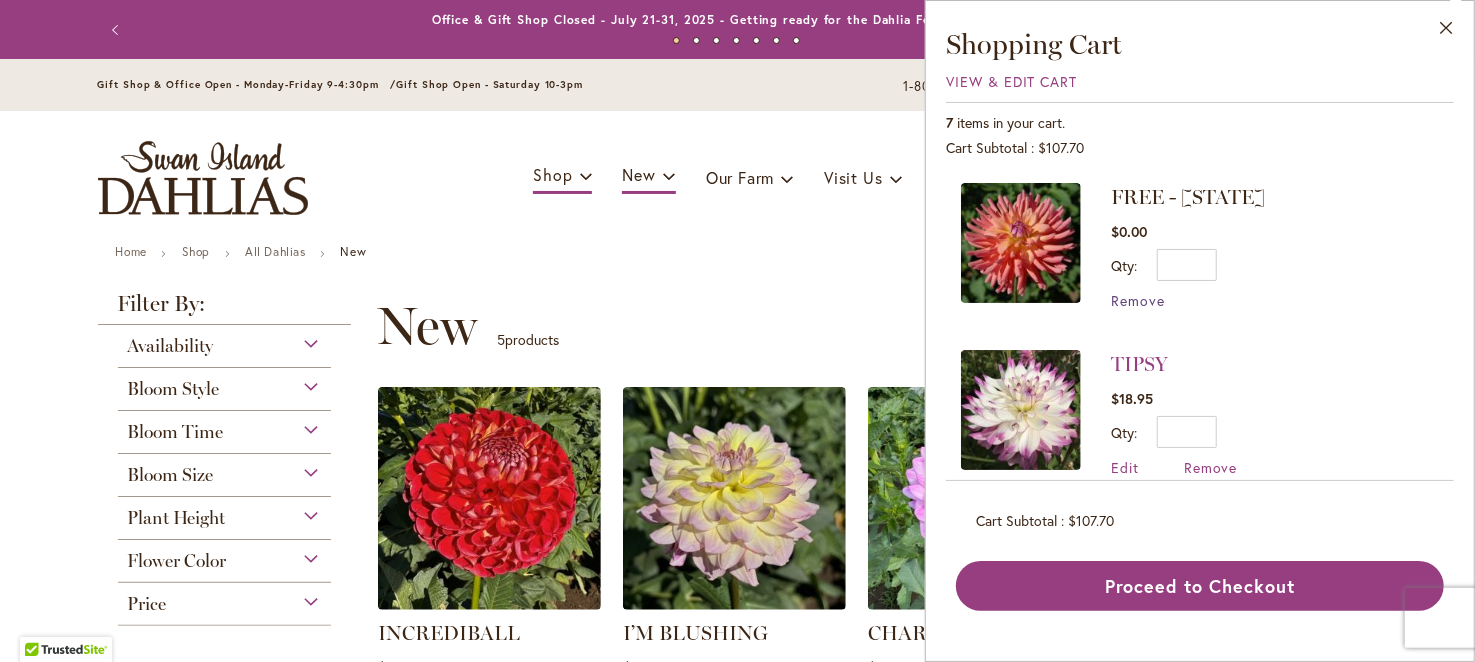 click on "Remove" at bounding box center [1138, 300] 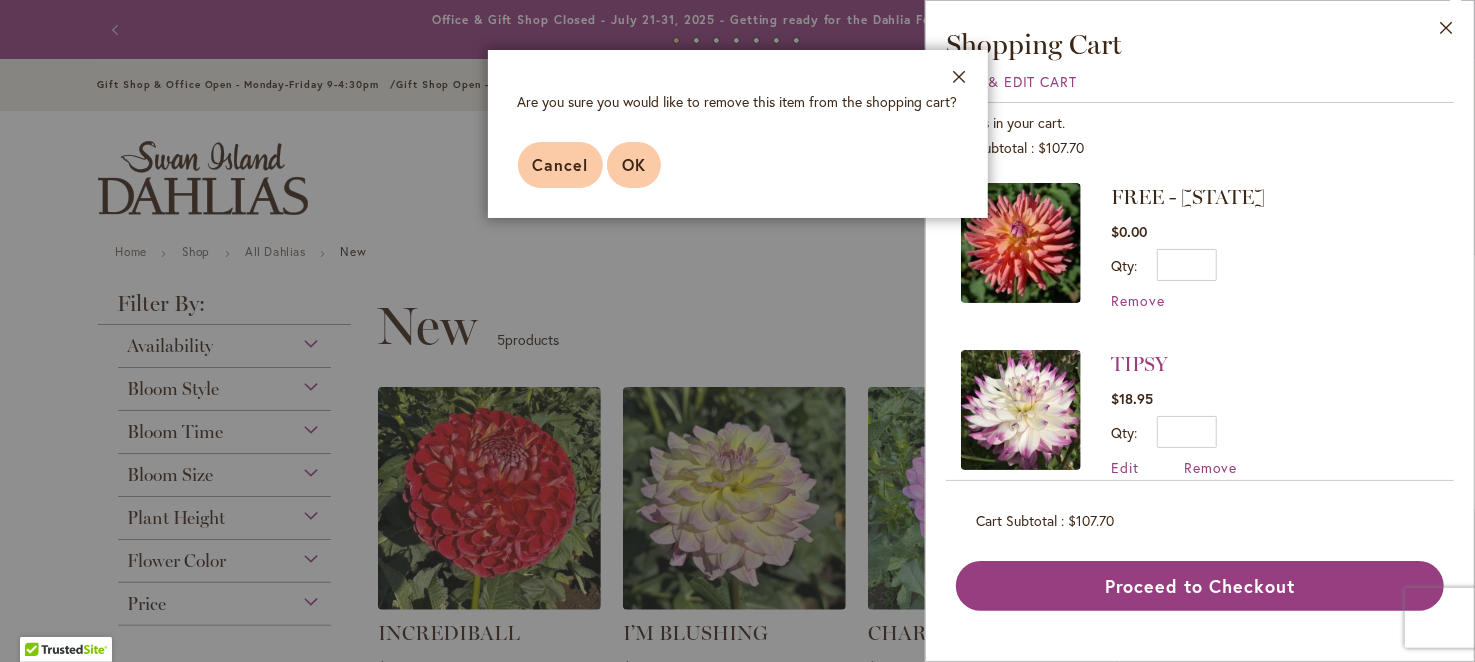 click on "OK" at bounding box center (634, 165) 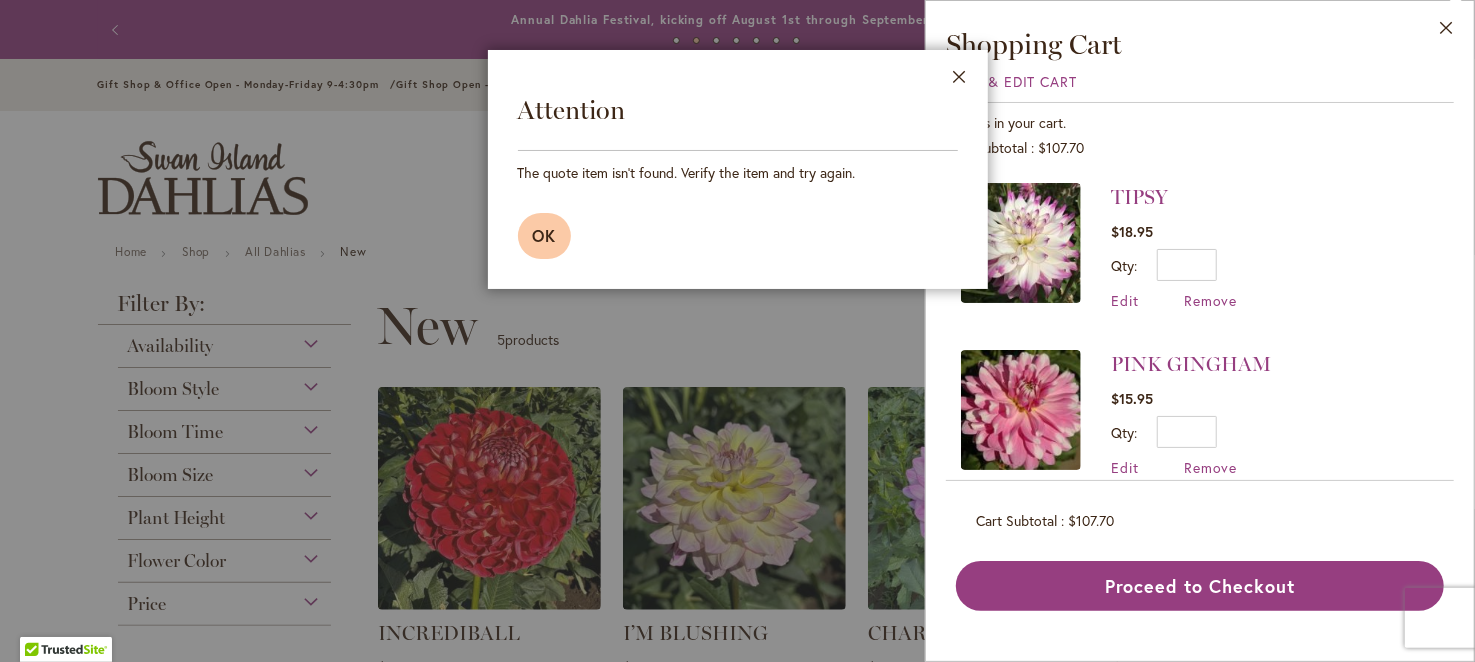 click on "OK" at bounding box center [545, 235] 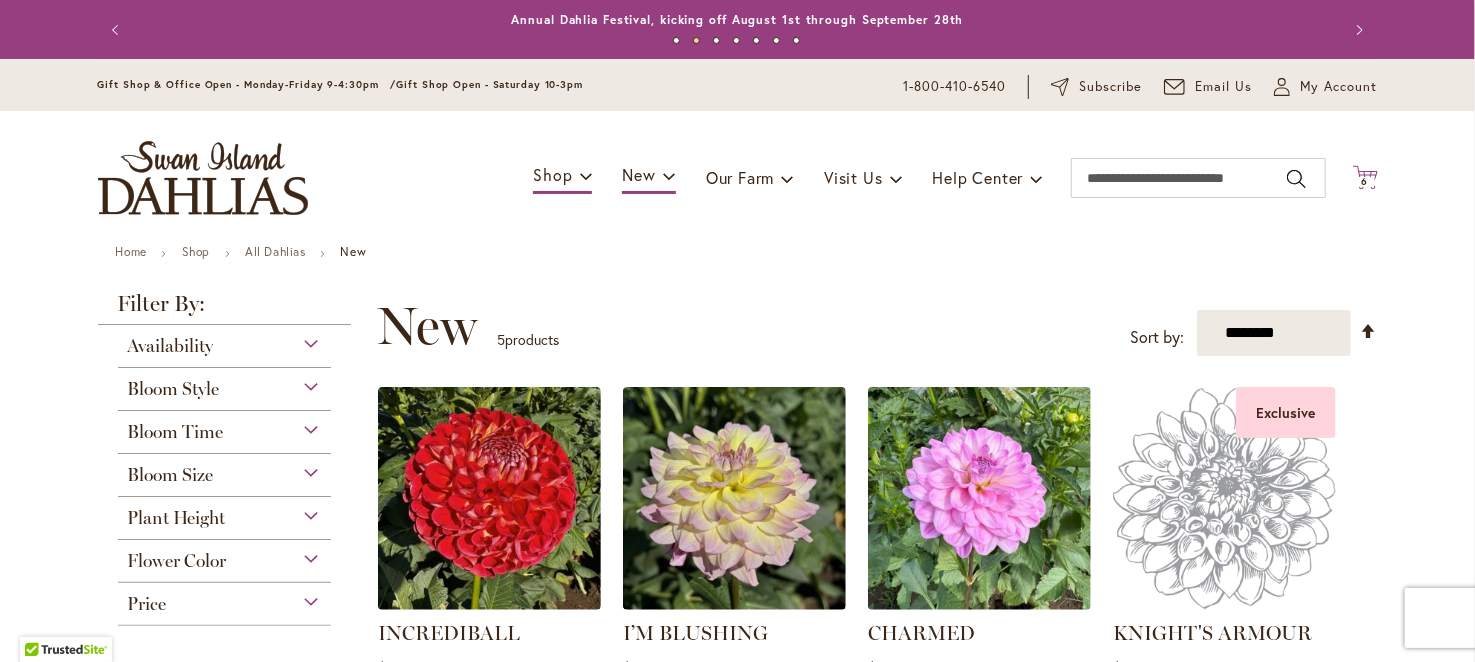 click on "Cart
.cls-1 {
fill: #231f20;
}" 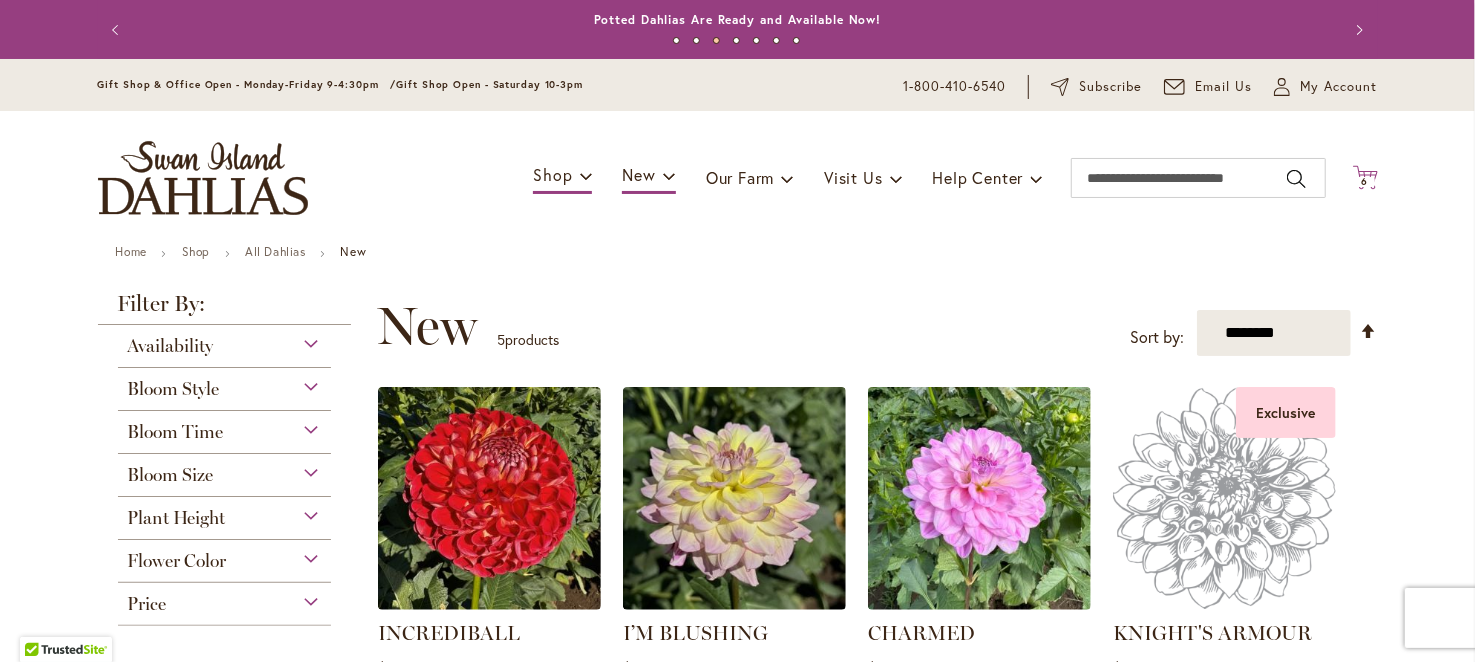 click on "Cart
.cls-1 {
fill: #231f20;
}" 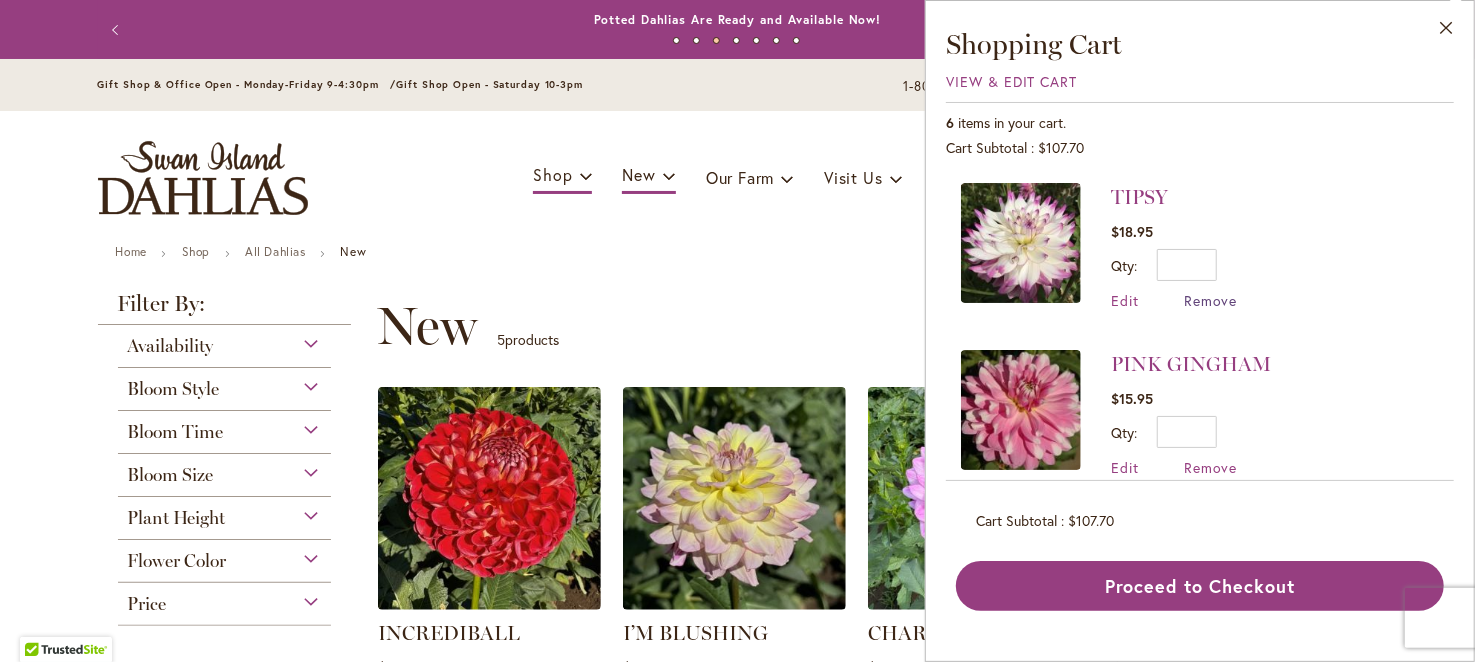 click on "Remove" at bounding box center (1211, 300) 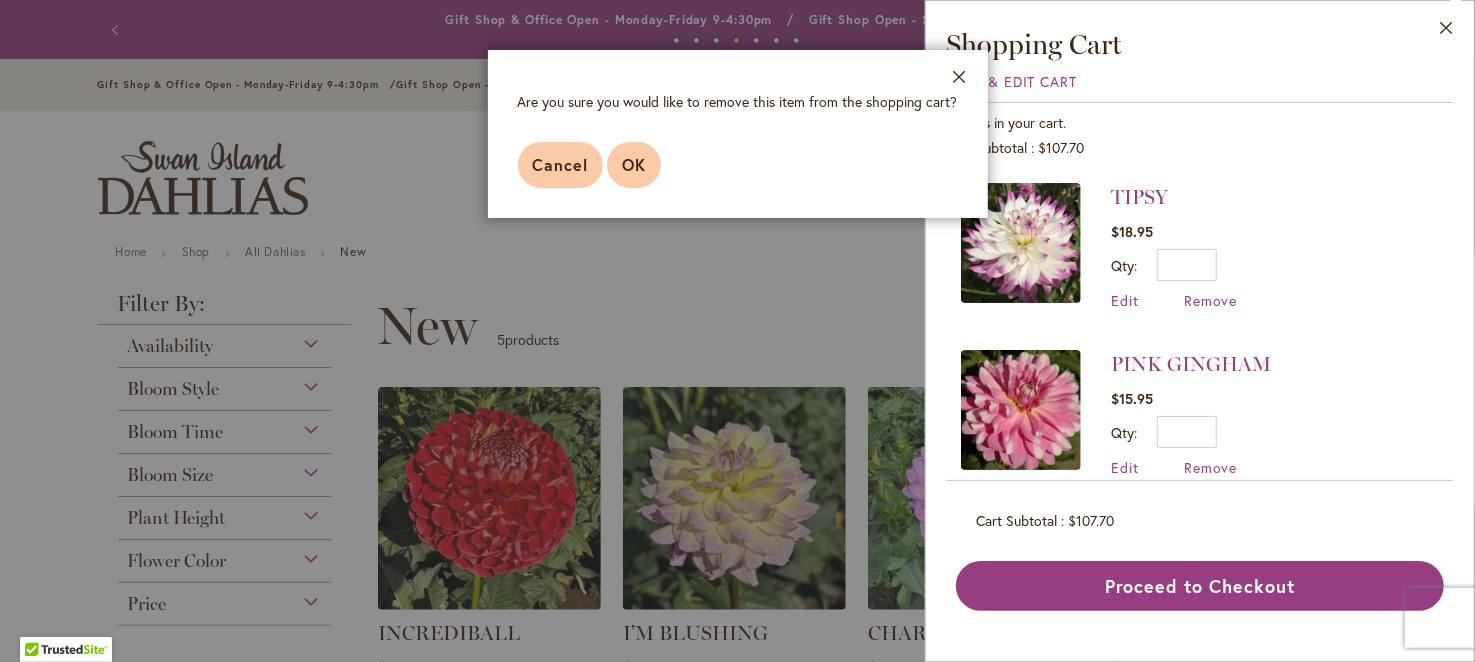 click on "OK" at bounding box center (634, 164) 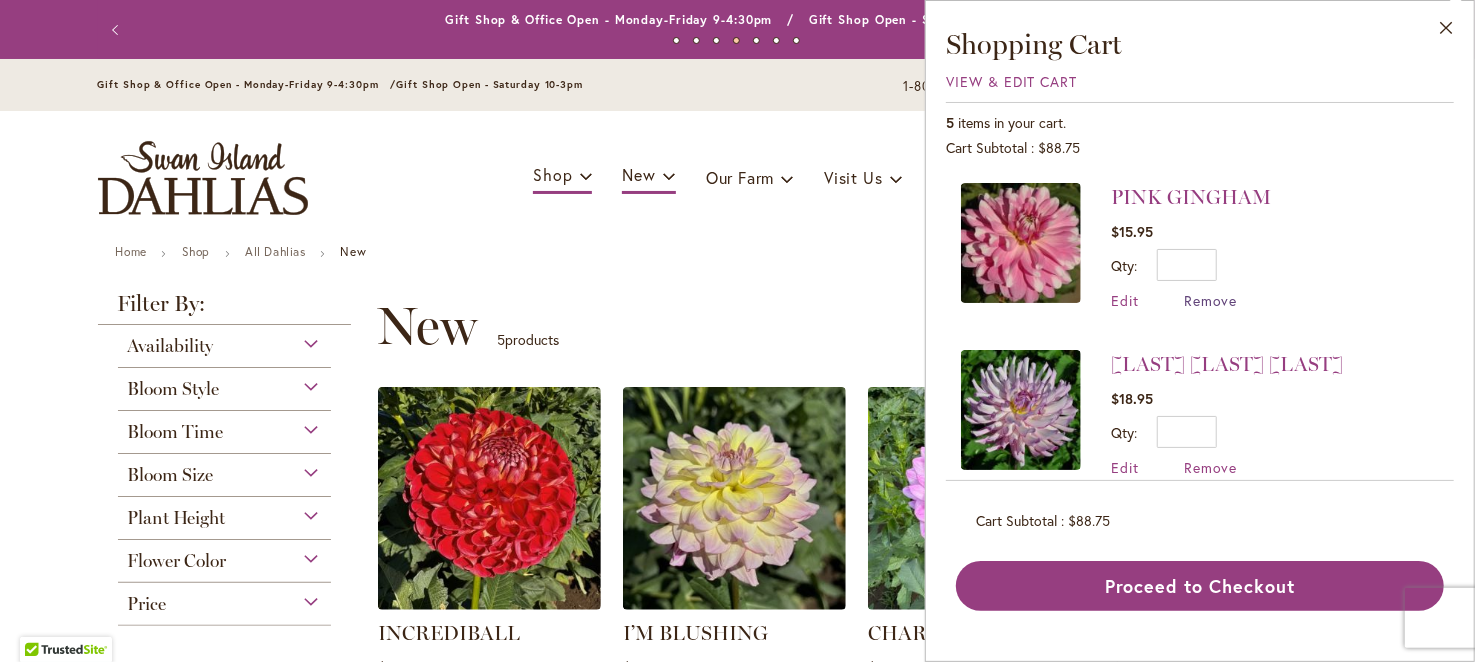 click on "Remove" at bounding box center [1211, 300] 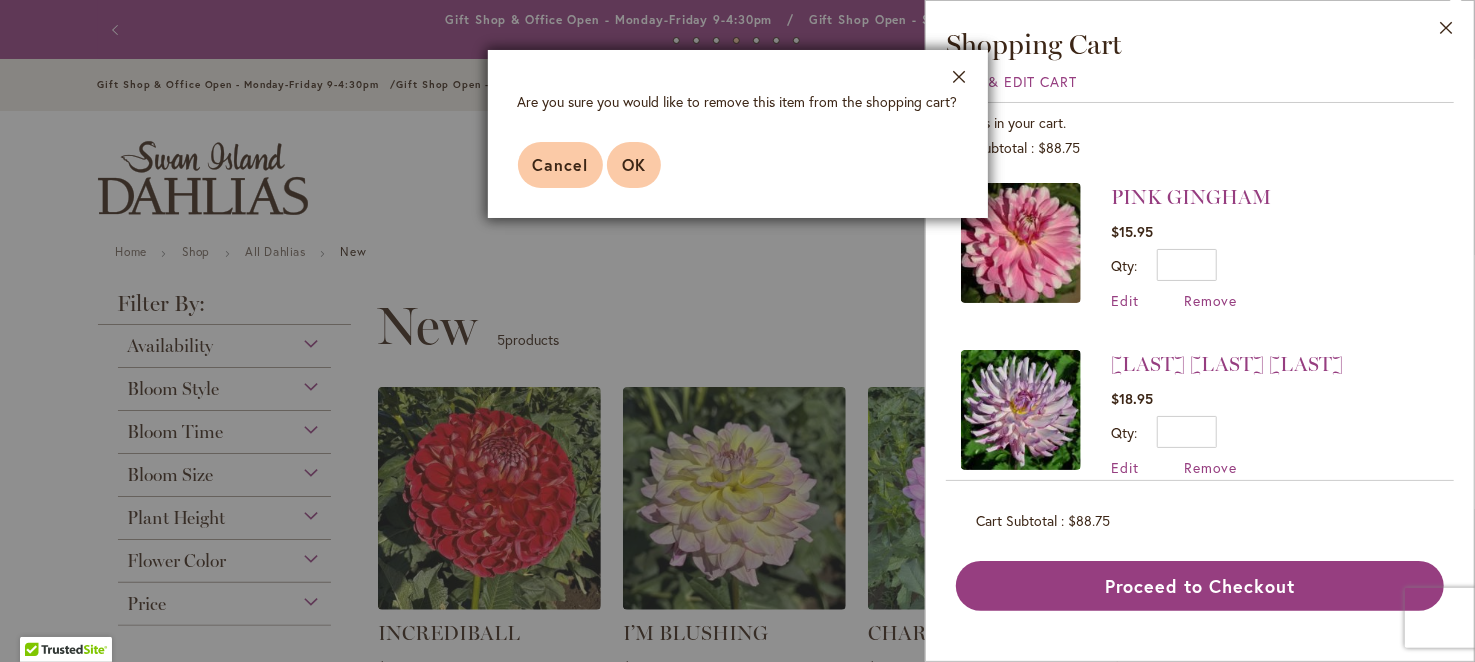 click on "OK" at bounding box center [634, 165] 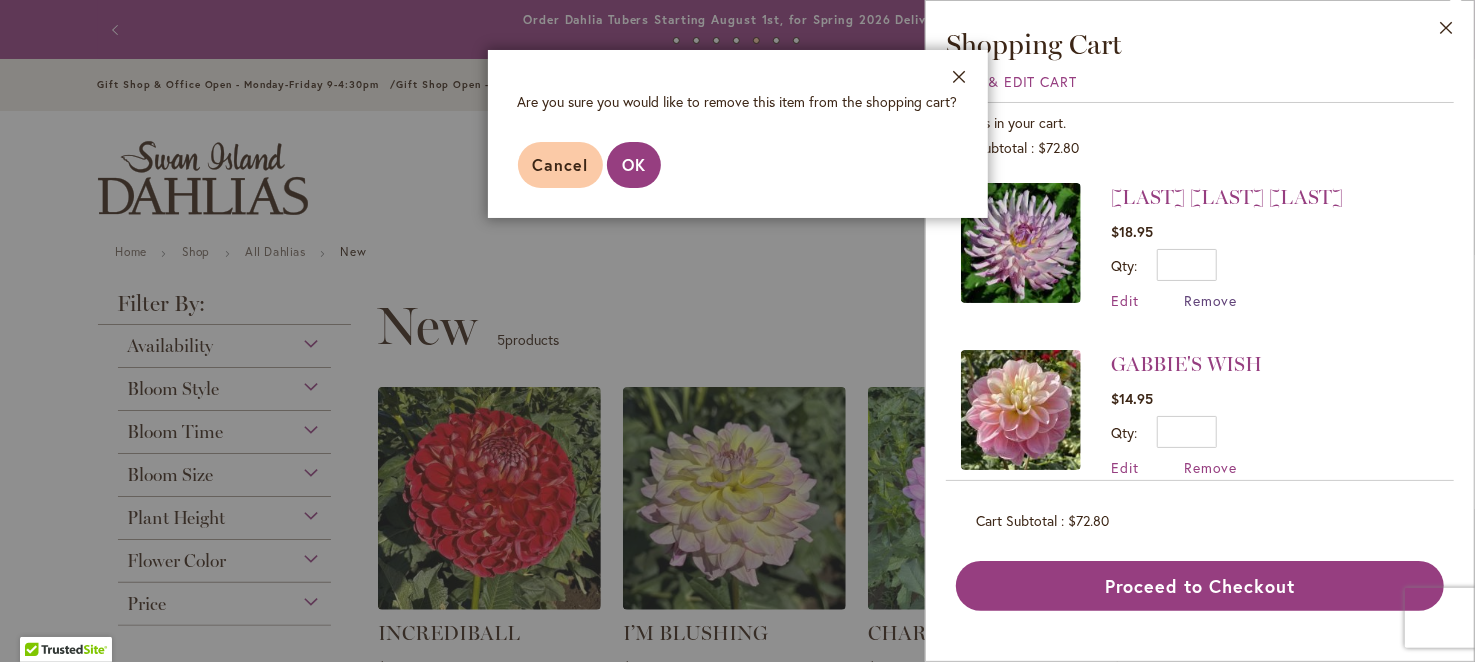 click on "Remove" at bounding box center (1211, 300) 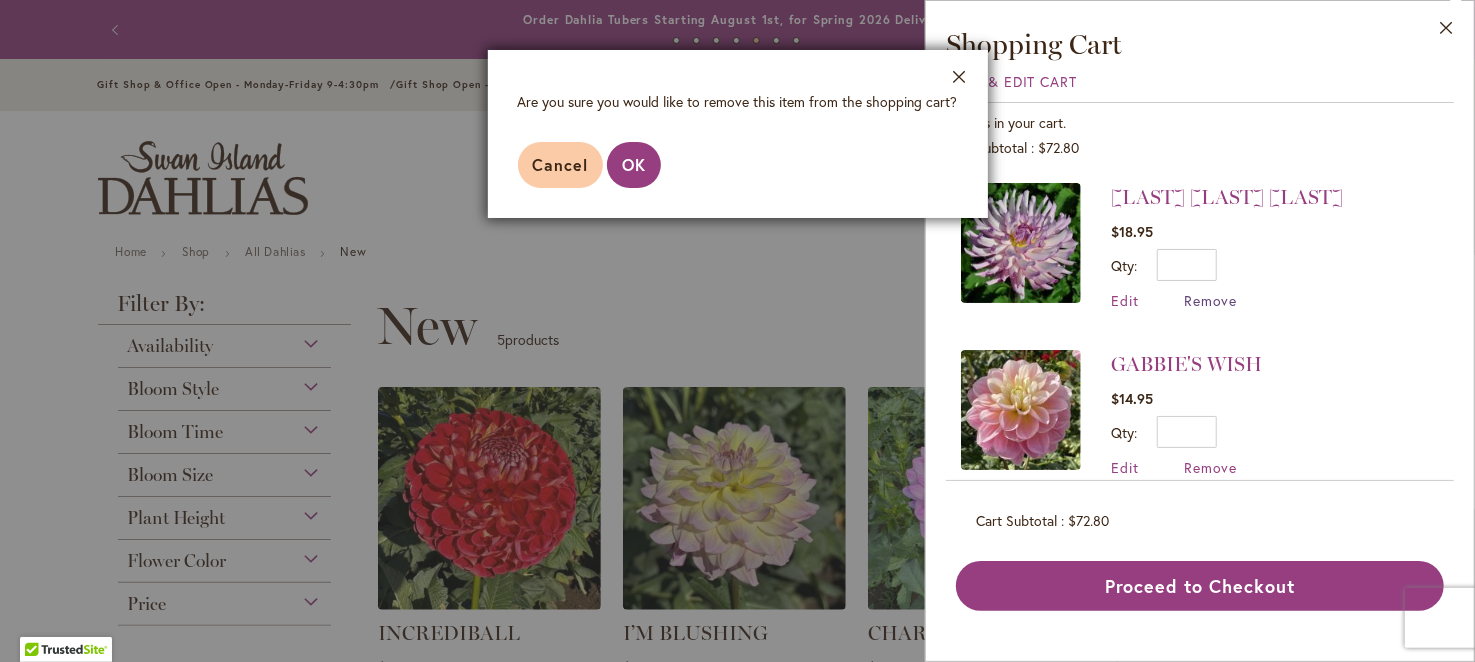 click on "Remove" at bounding box center [1211, 300] 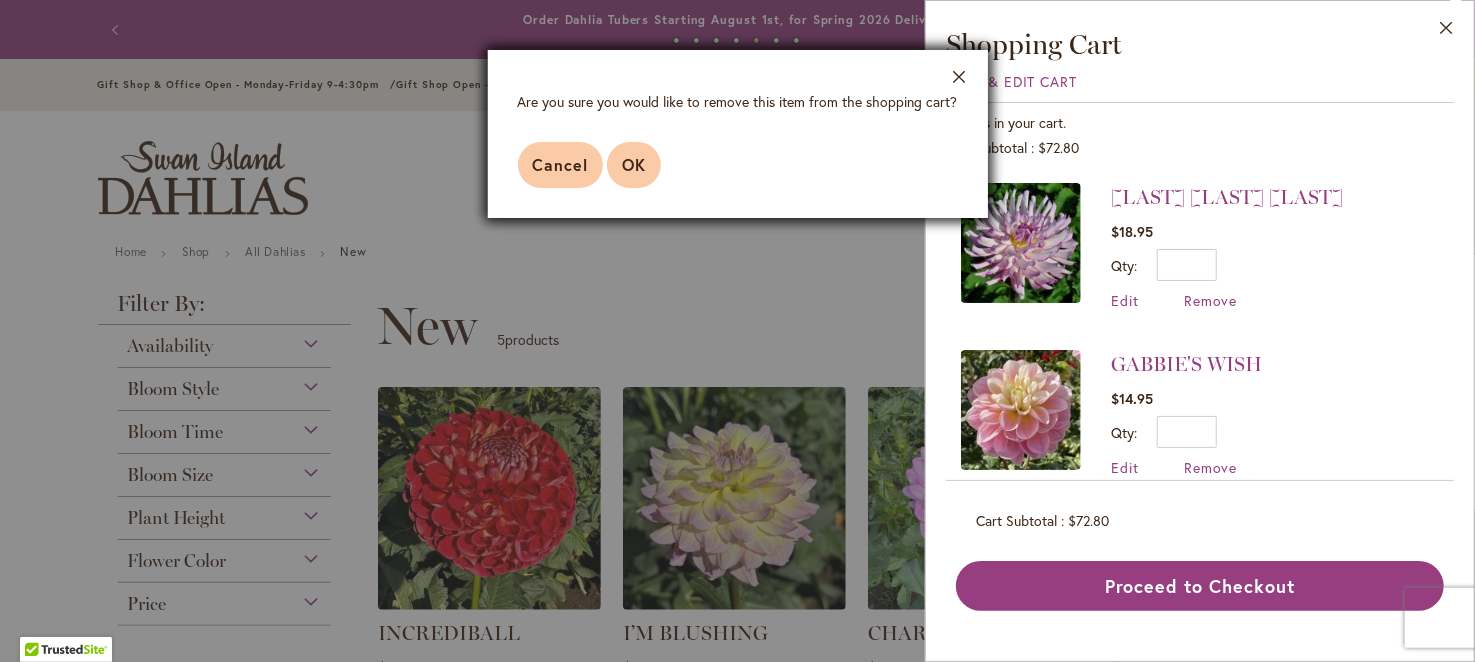 click on "OK" at bounding box center [634, 164] 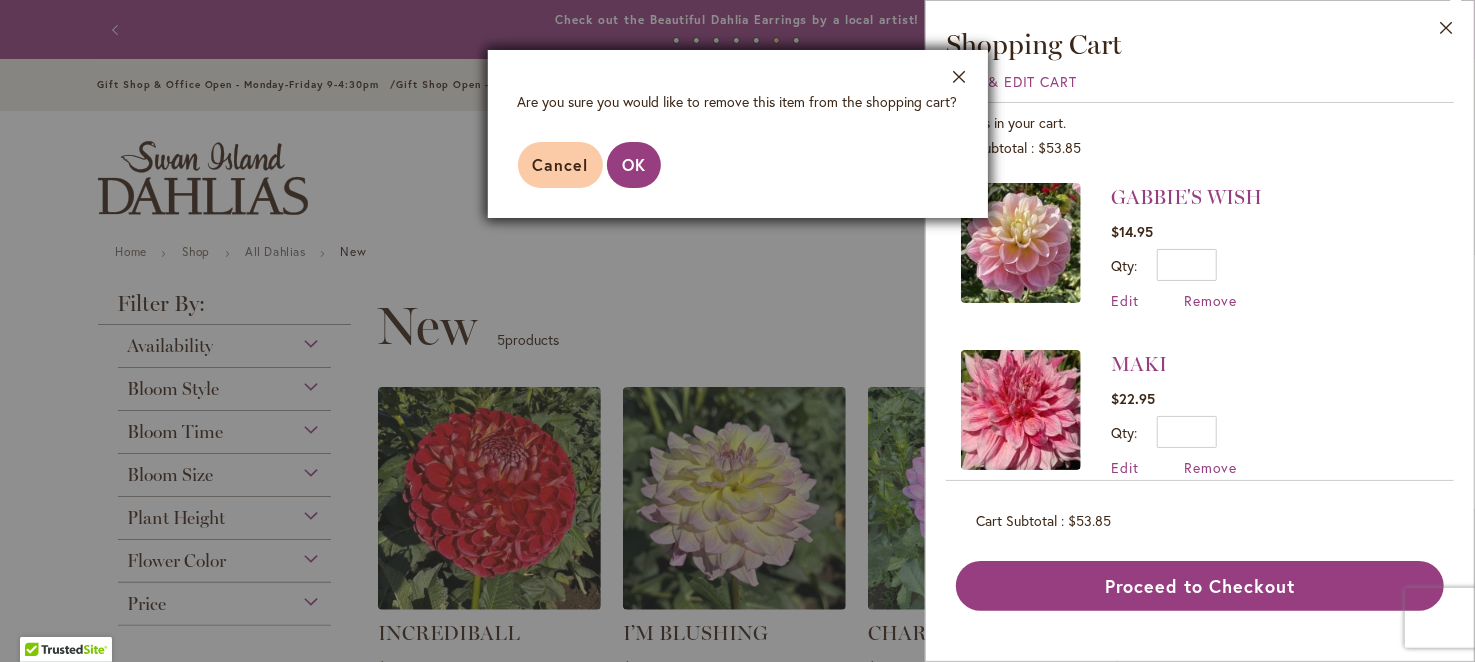 click on "Remove" at bounding box center (1211, 300) 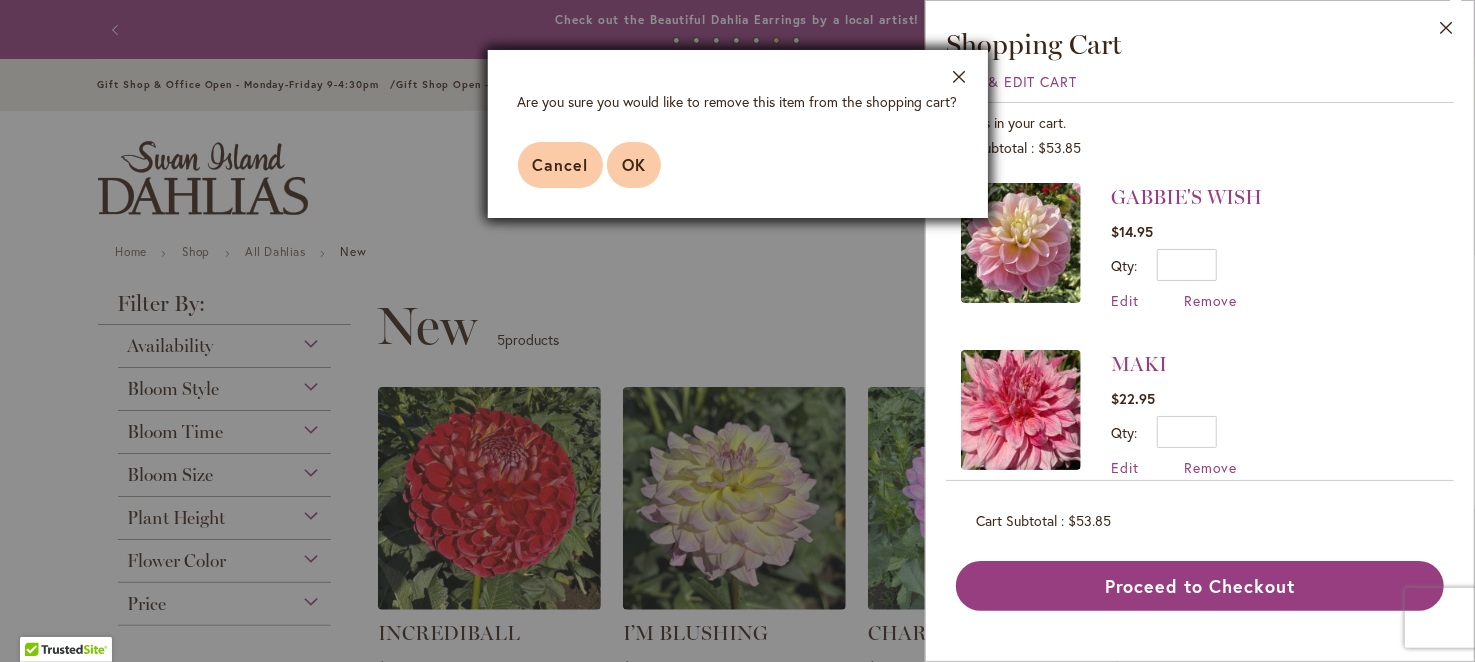 click on "OK" at bounding box center [634, 164] 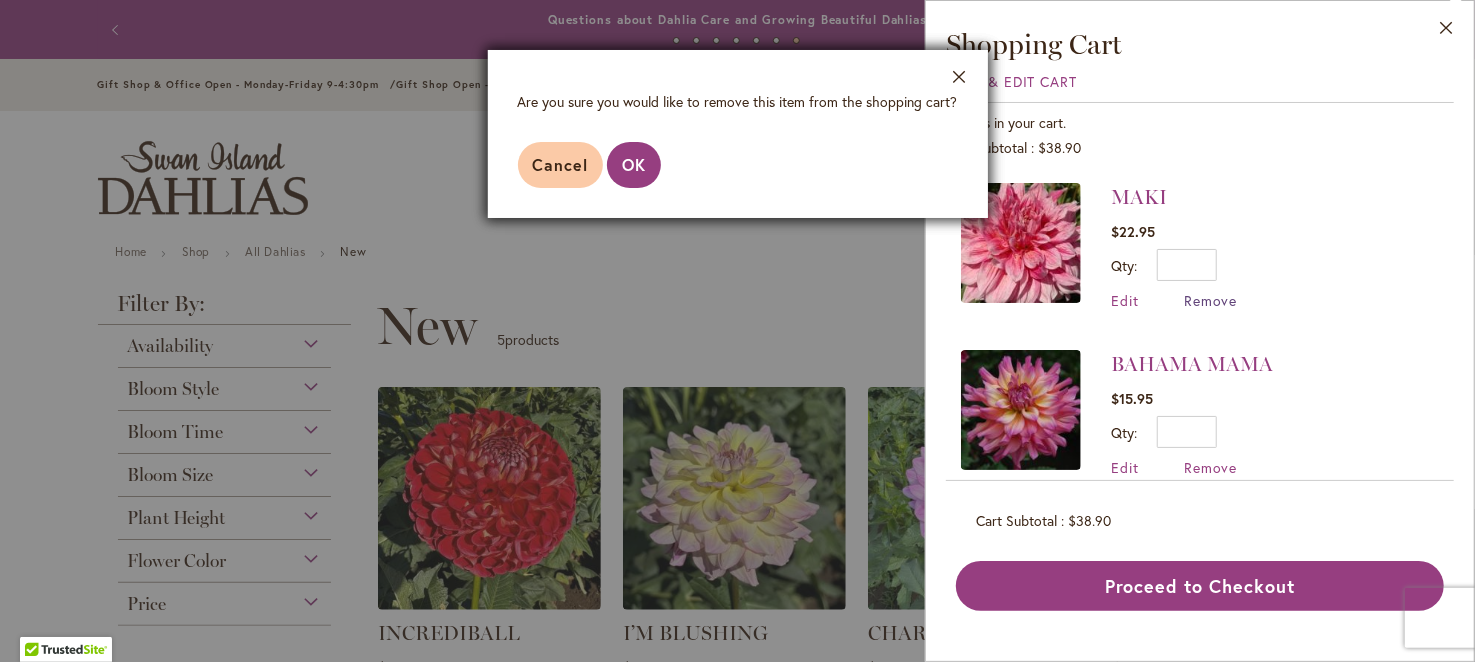 click on "Remove" at bounding box center [1211, 300] 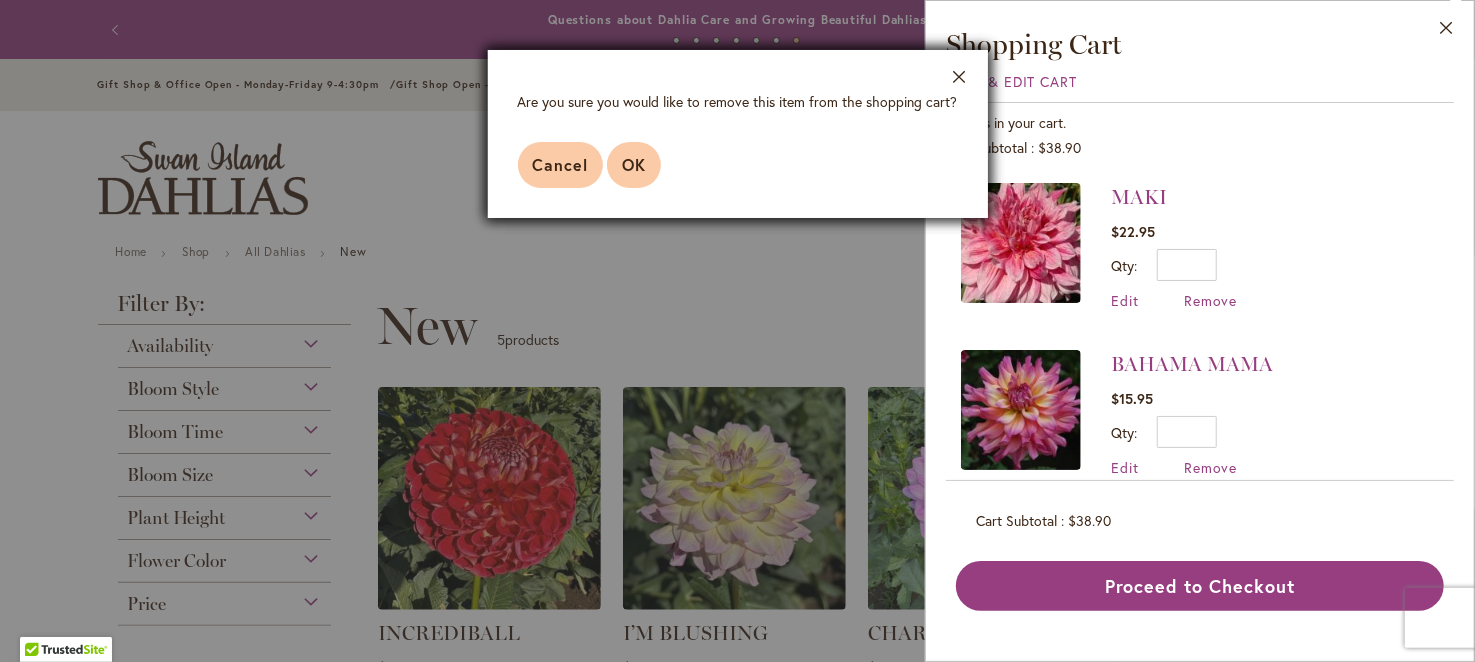 click on "OK" at bounding box center (634, 164) 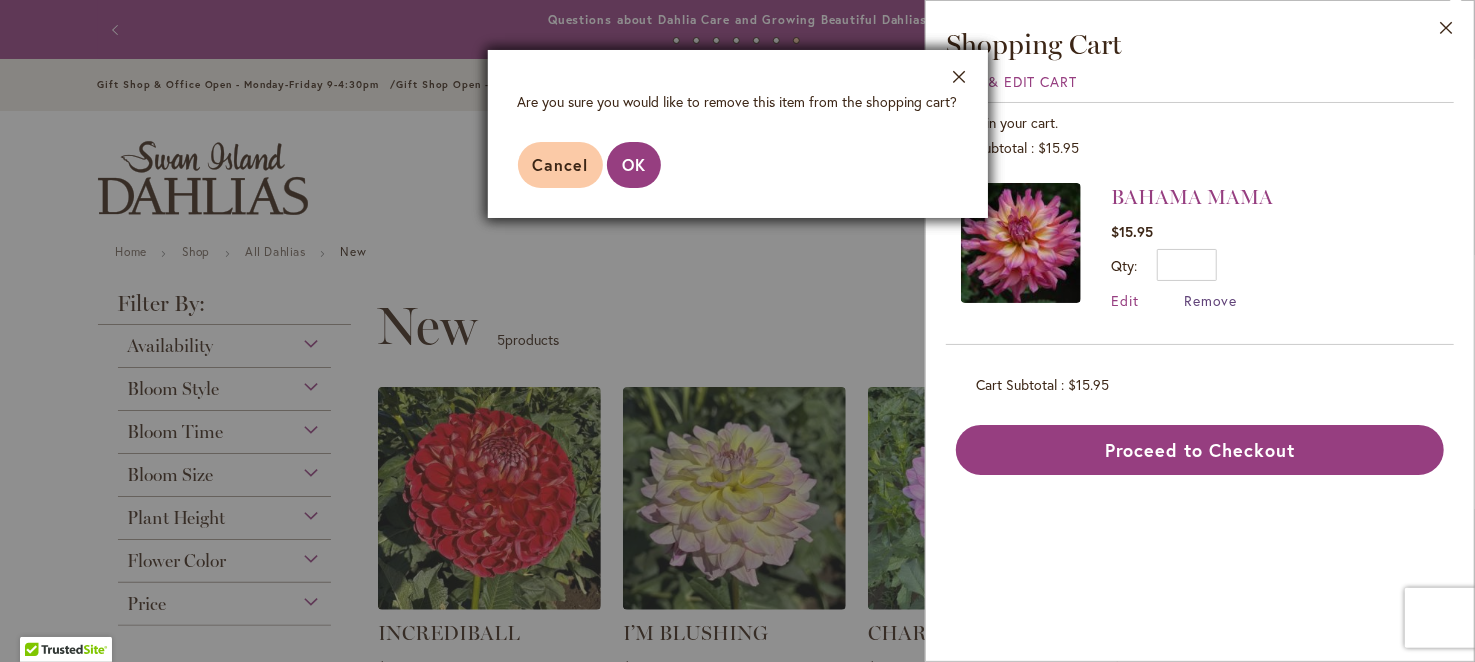click on "Remove" at bounding box center (1211, 300) 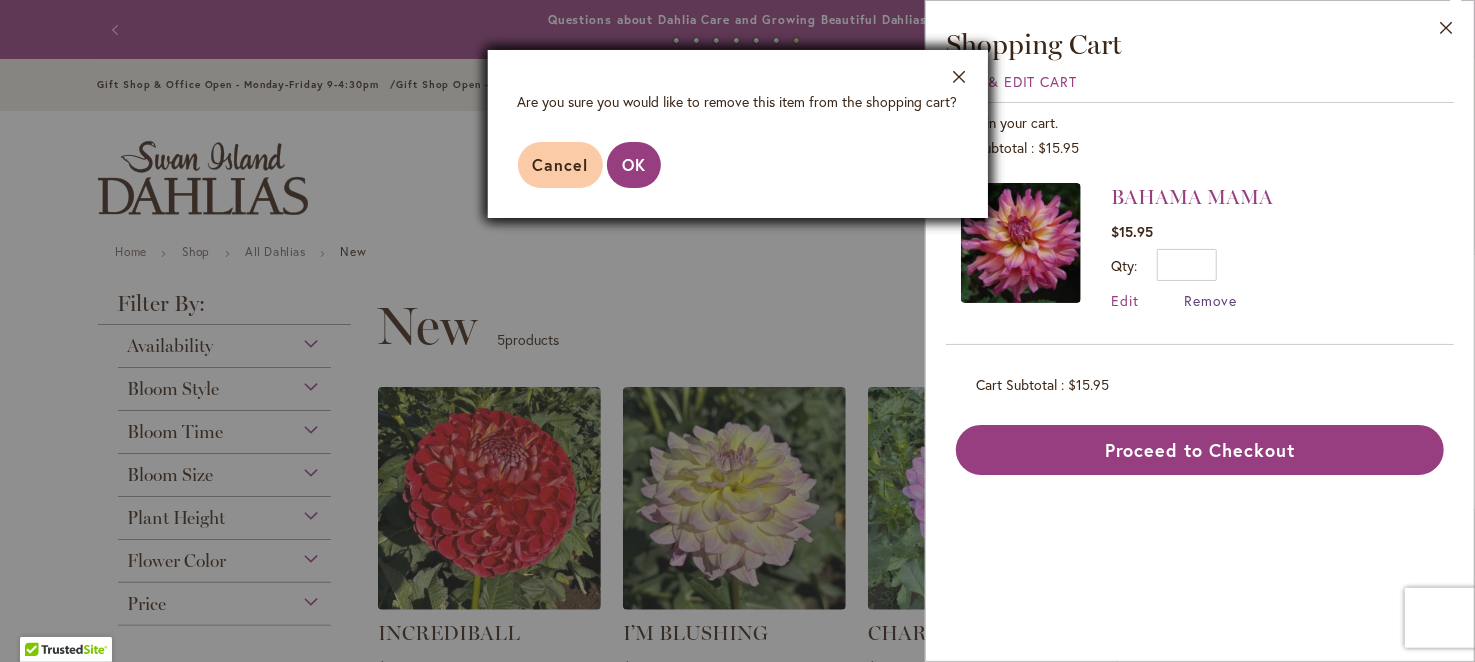 click on "Remove" at bounding box center [1211, 300] 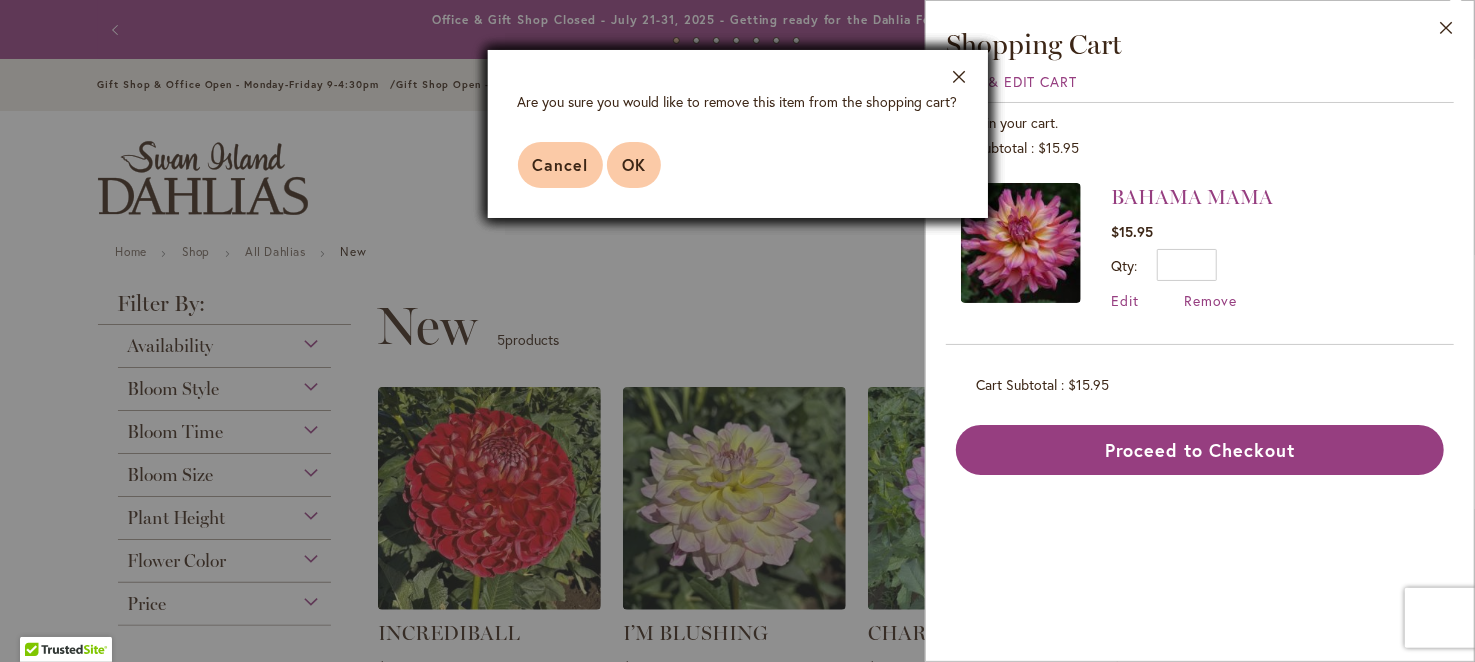 click on "OK" at bounding box center (634, 165) 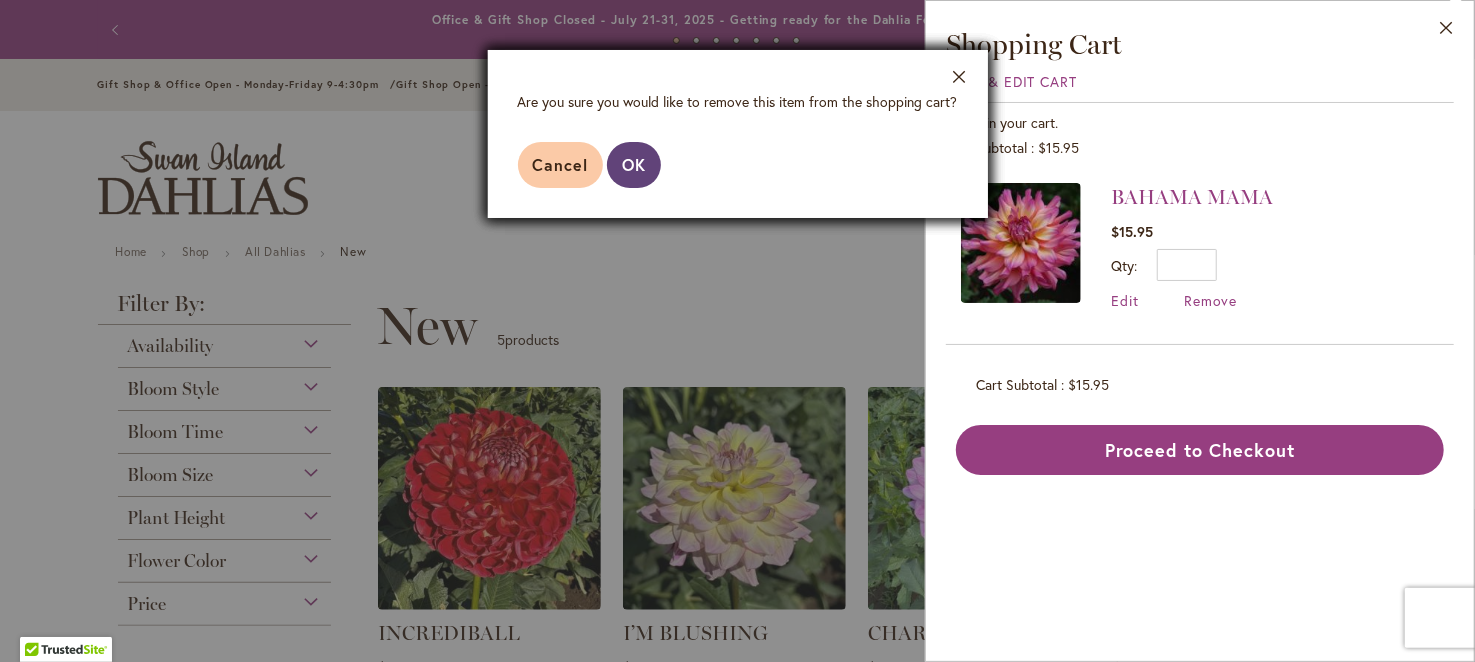 click on "OK" at bounding box center [634, 165] 